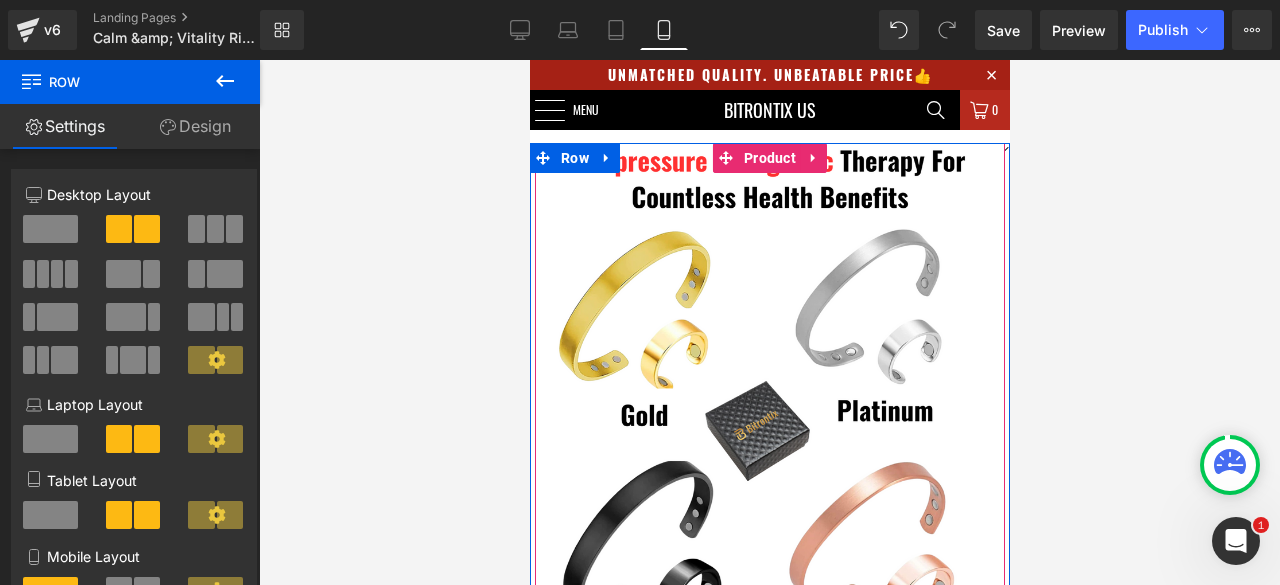 scroll, scrollTop: 8516, scrollLeft: 0, axis: vertical 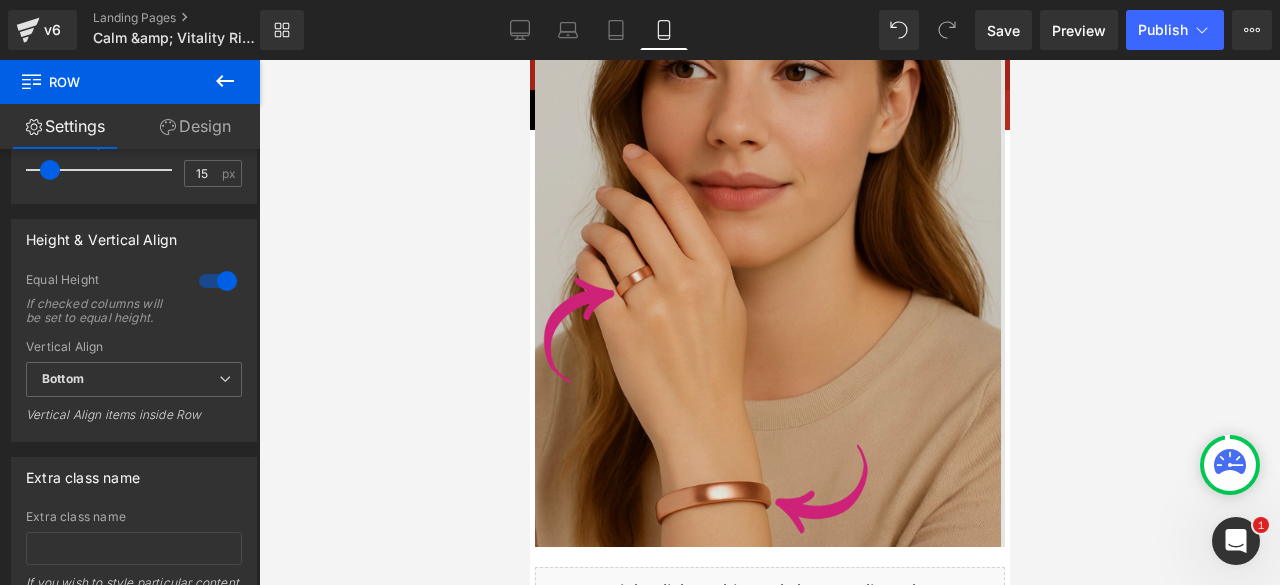 click at bounding box center (769, 253) 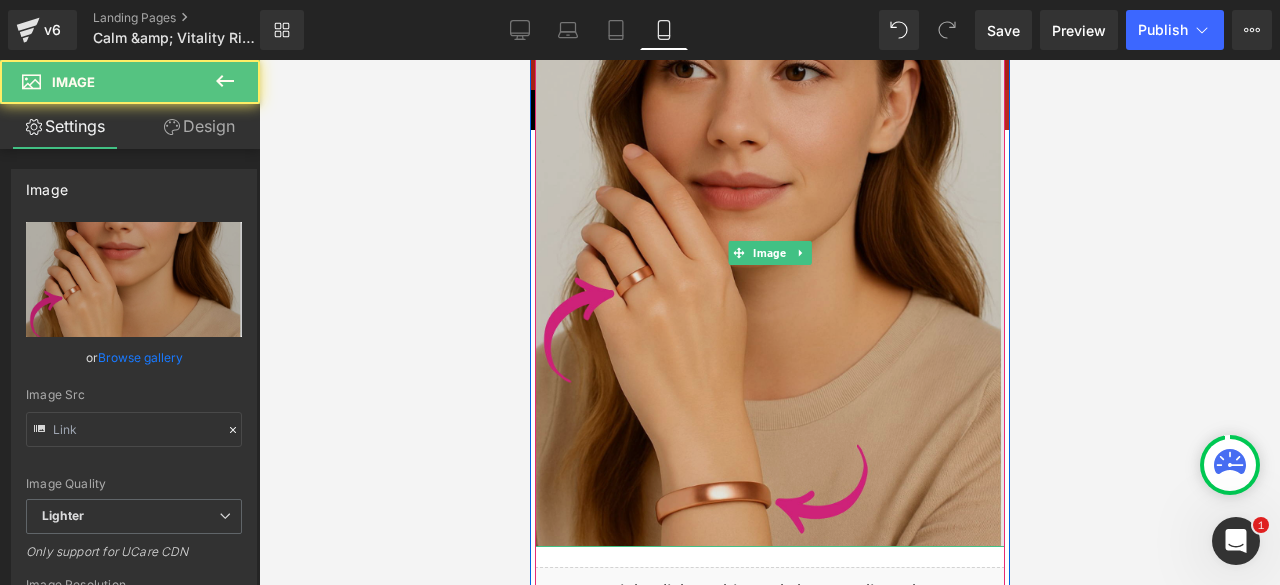 type on "[URL][DOMAIN_NAME]" 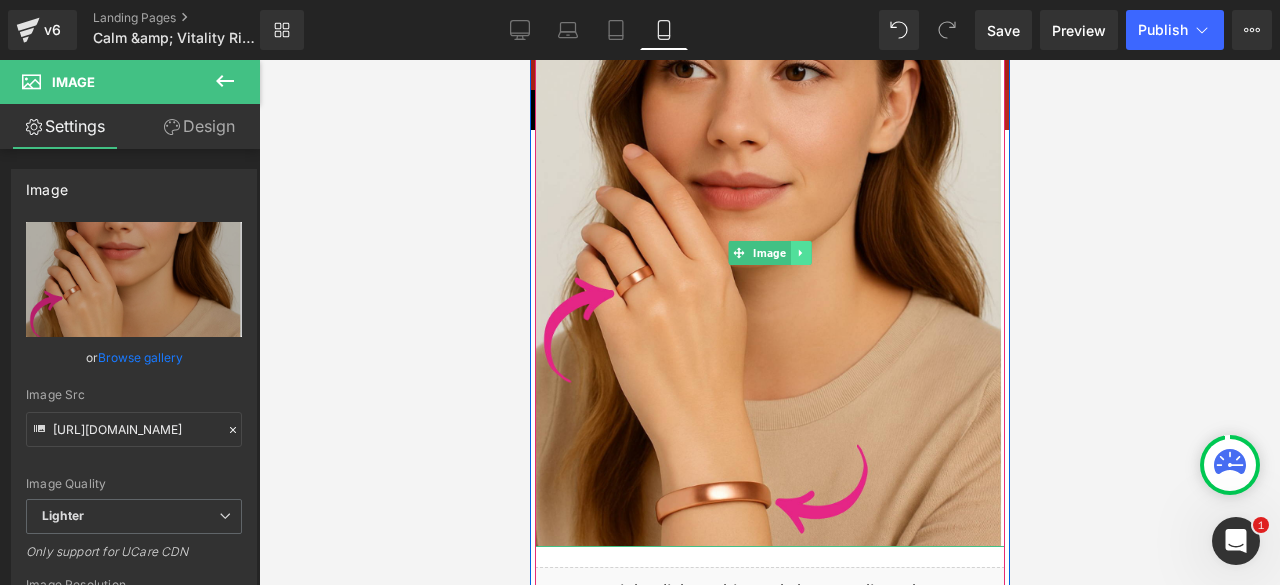 click at bounding box center [800, 253] 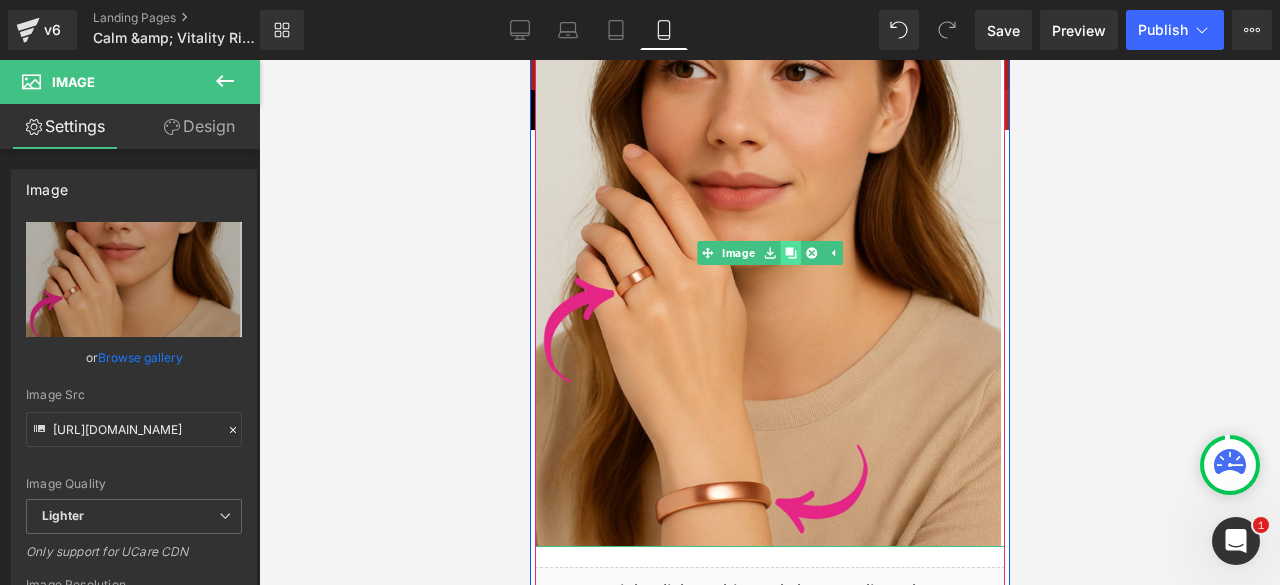 click 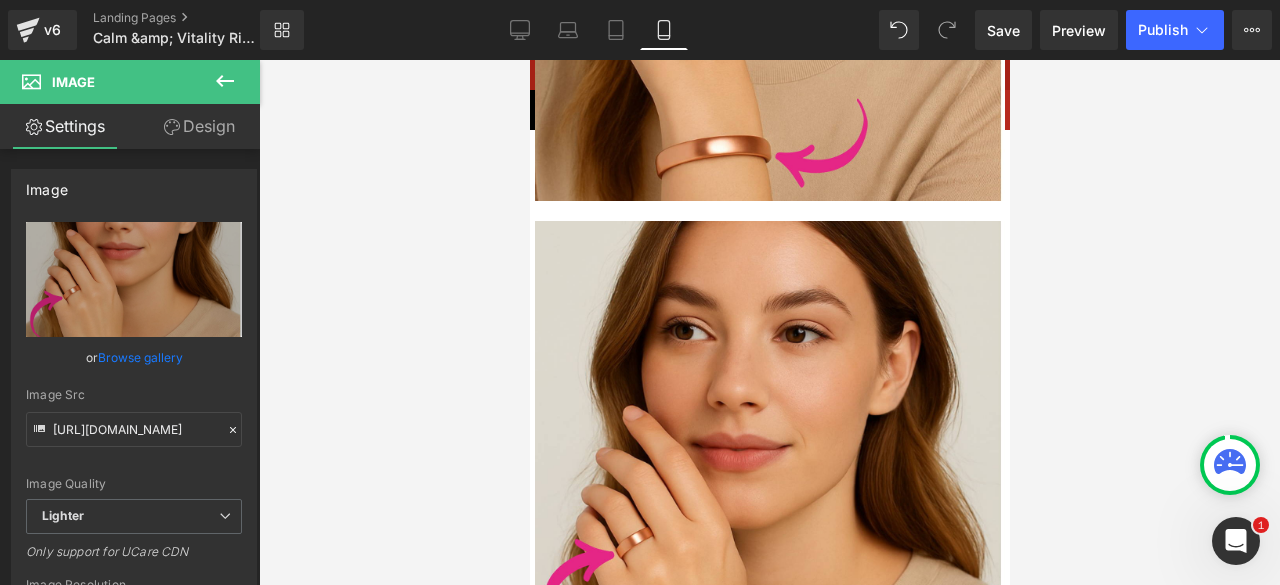 scroll, scrollTop: 7213, scrollLeft: 0, axis: vertical 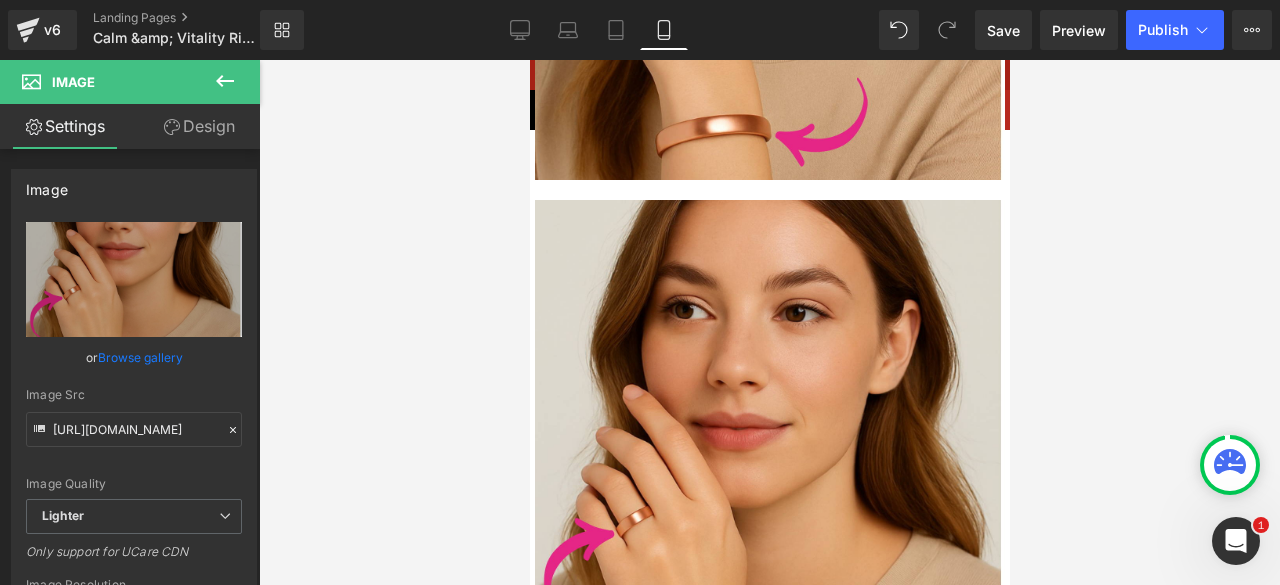 click at bounding box center (769, 322) 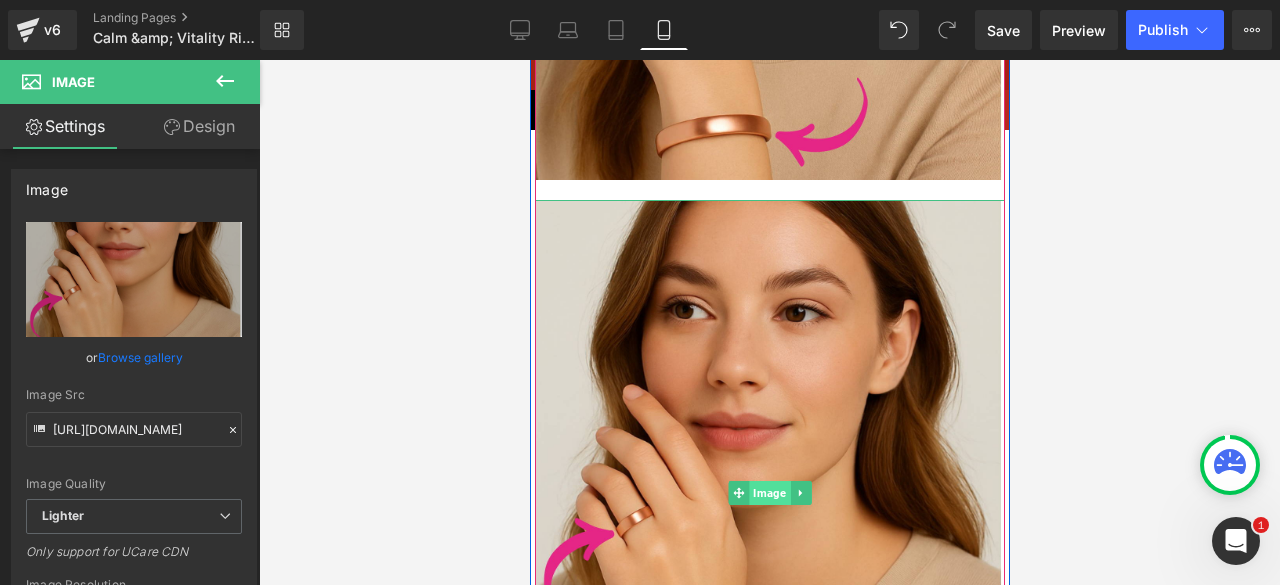 click on "Image" at bounding box center (768, 493) 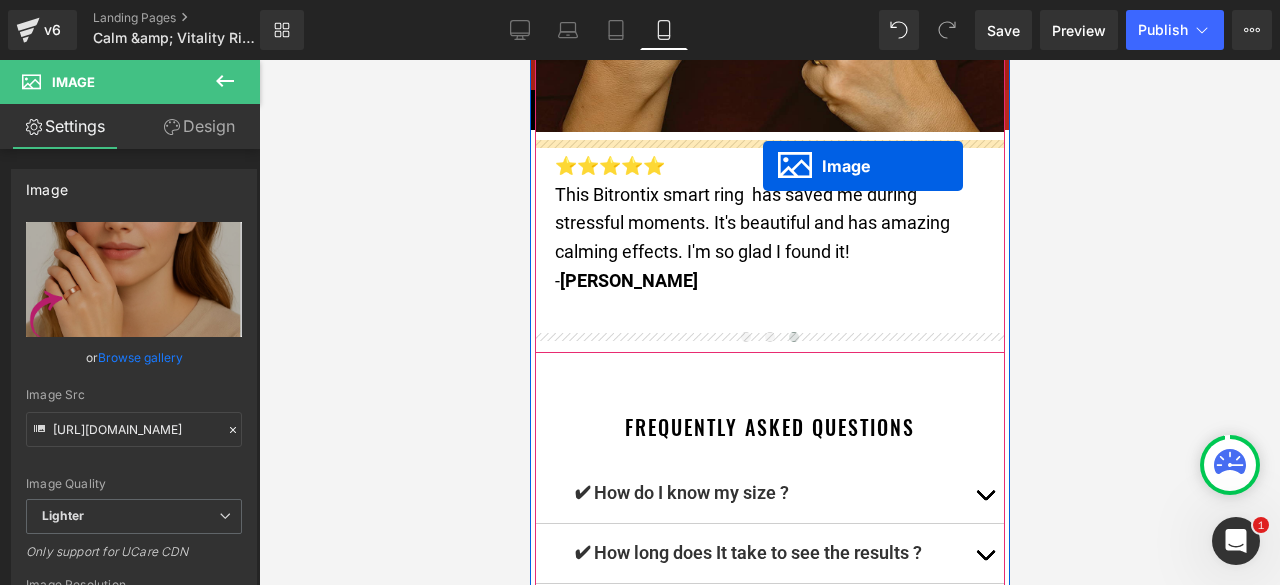 scroll, scrollTop: 9013, scrollLeft: 0, axis: vertical 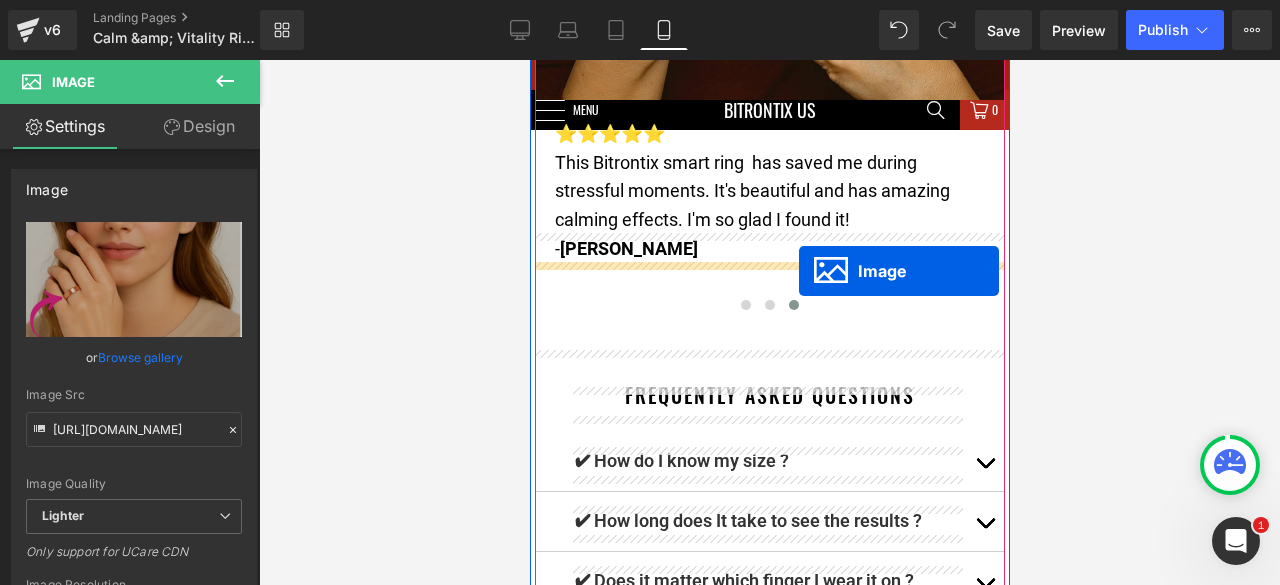 drag, startPoint x: 758, startPoint y: 428, endPoint x: 798, endPoint y: 271, distance: 162.01543 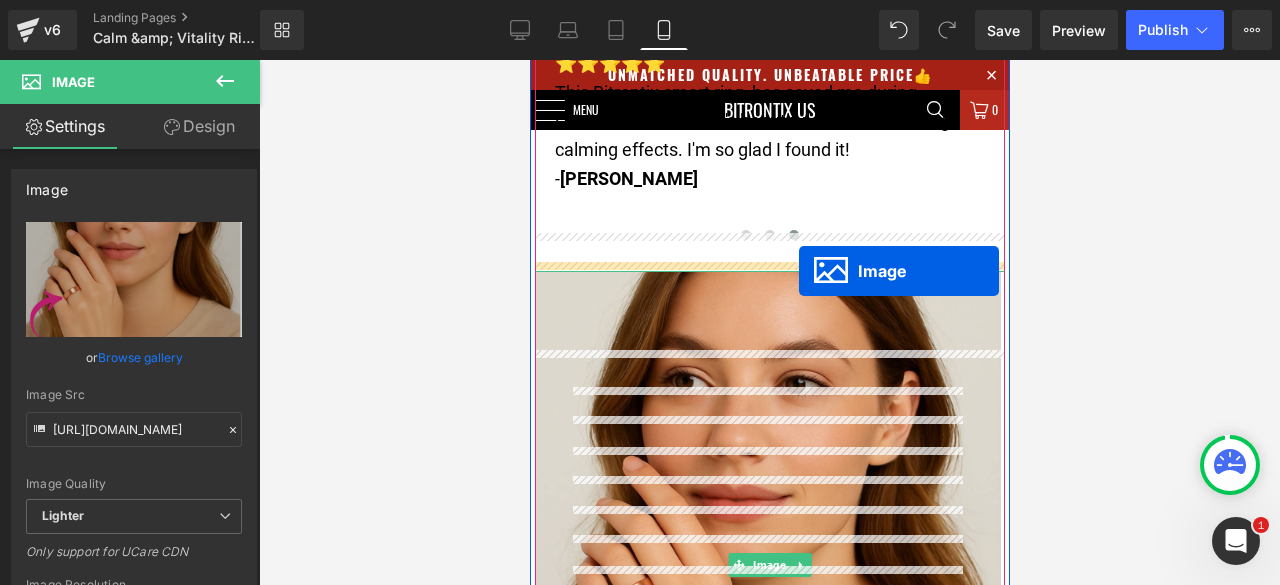 scroll, scrollTop: 8943, scrollLeft: 0, axis: vertical 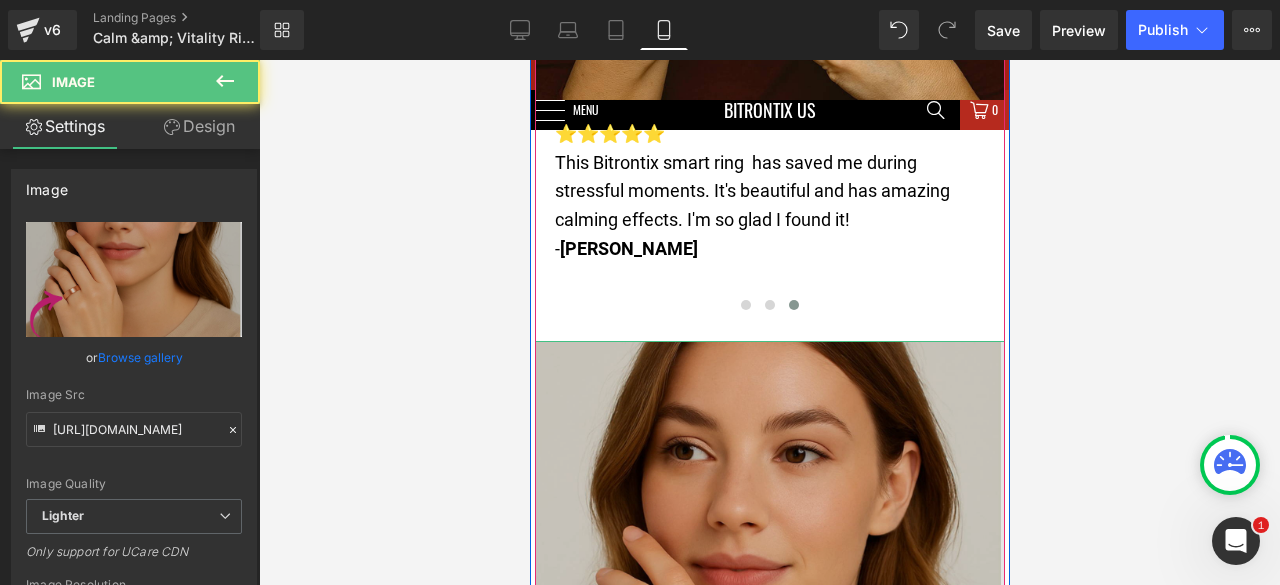 click at bounding box center [769, 635] 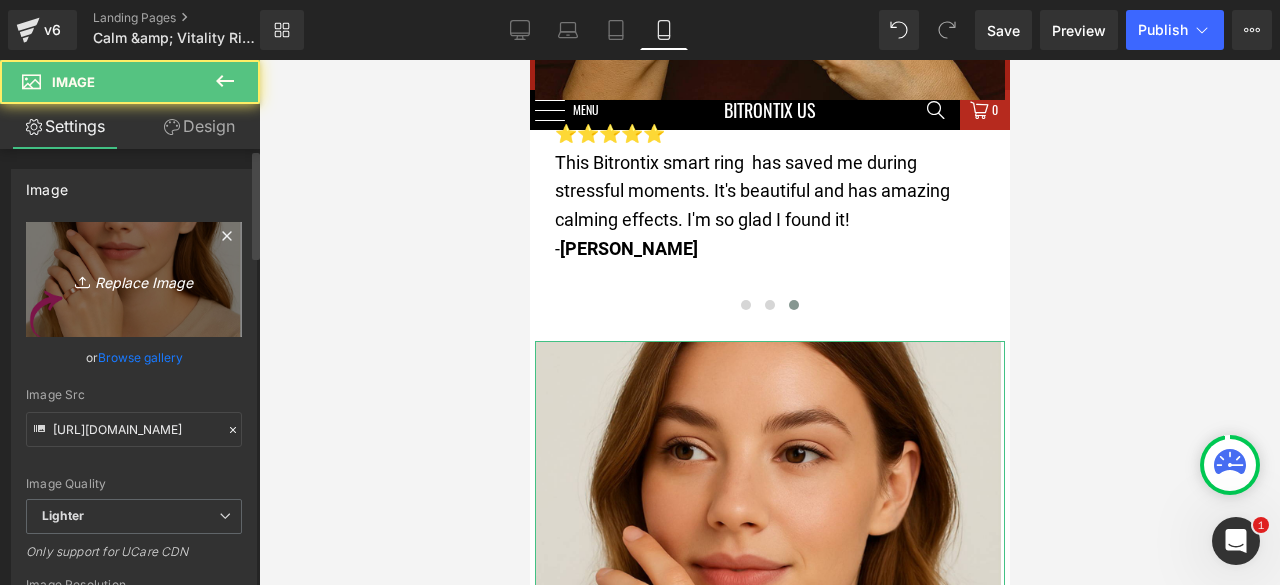 click on "Replace Image" at bounding box center [134, 279] 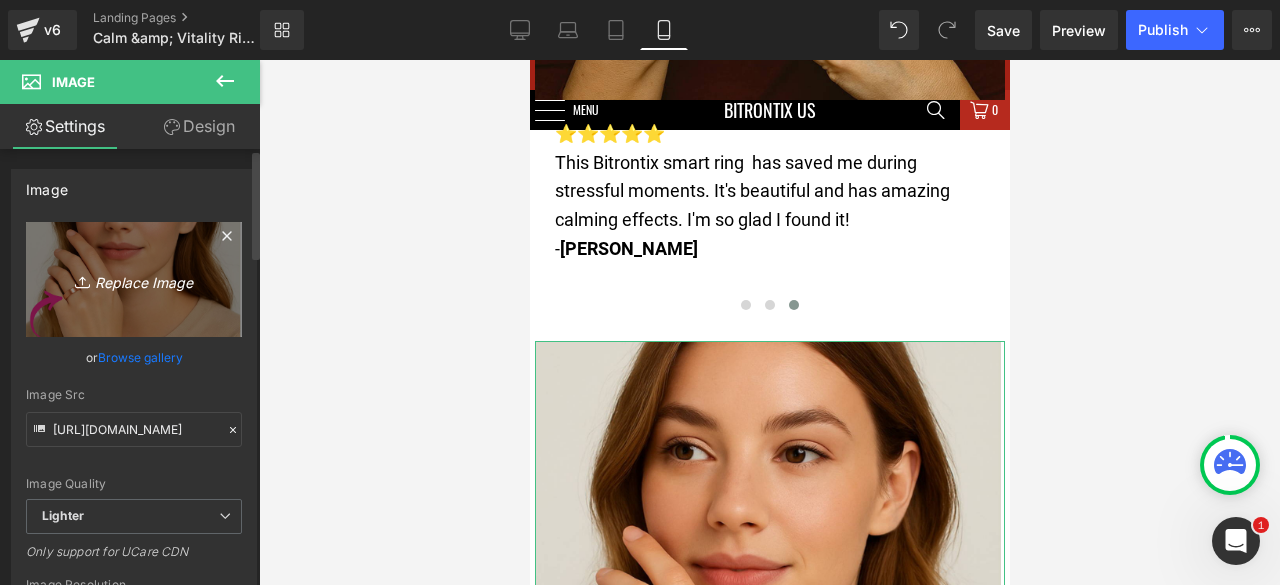 type on "C:\fakepath\Copy of Copy of Untitled (6).png" 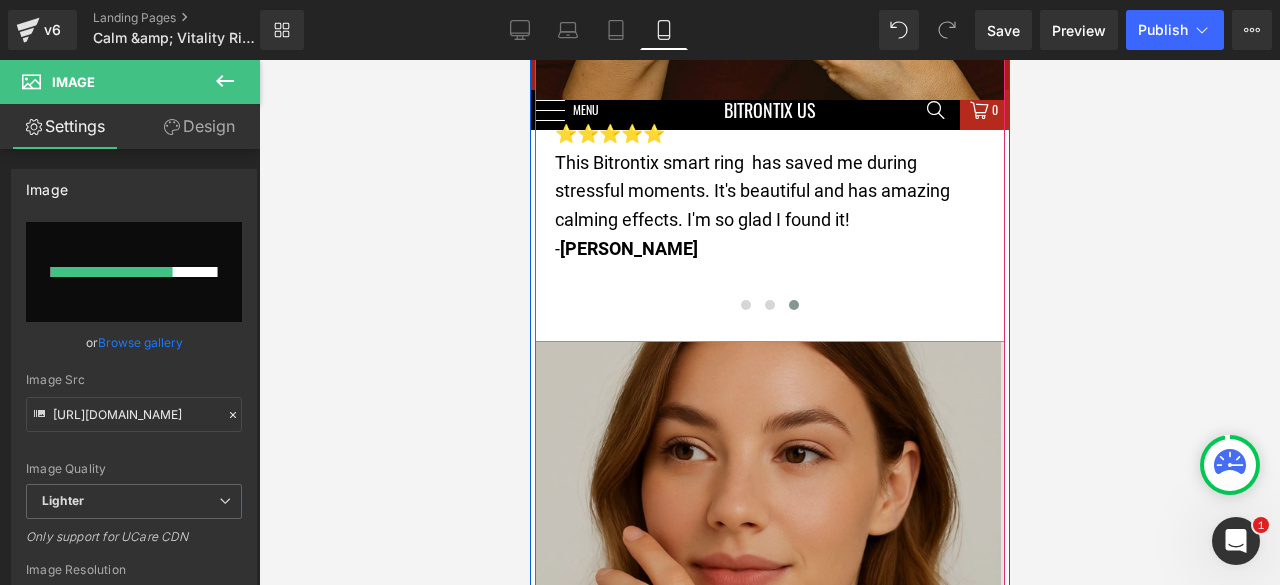 type 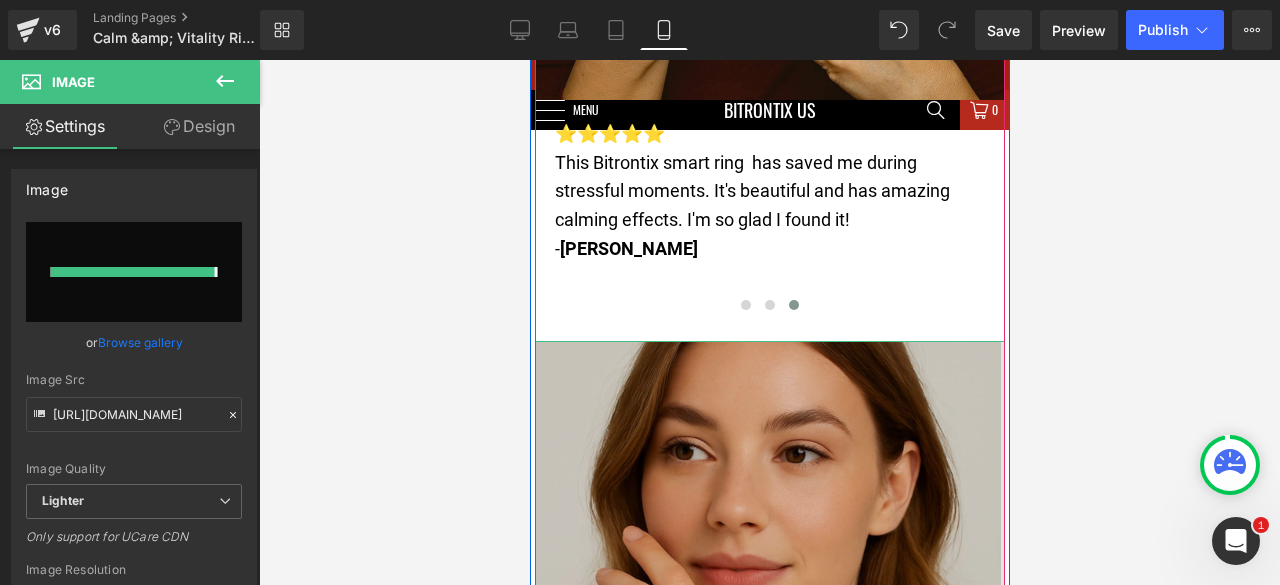 type on "[URL][DOMAIN_NAME]" 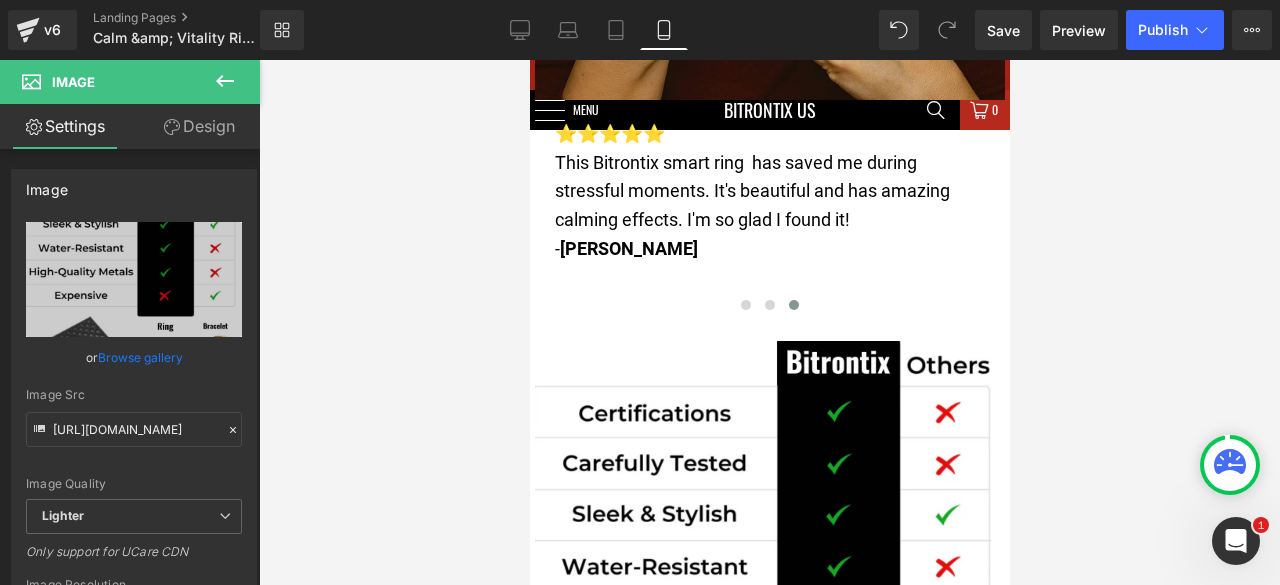 click at bounding box center (769, 322) 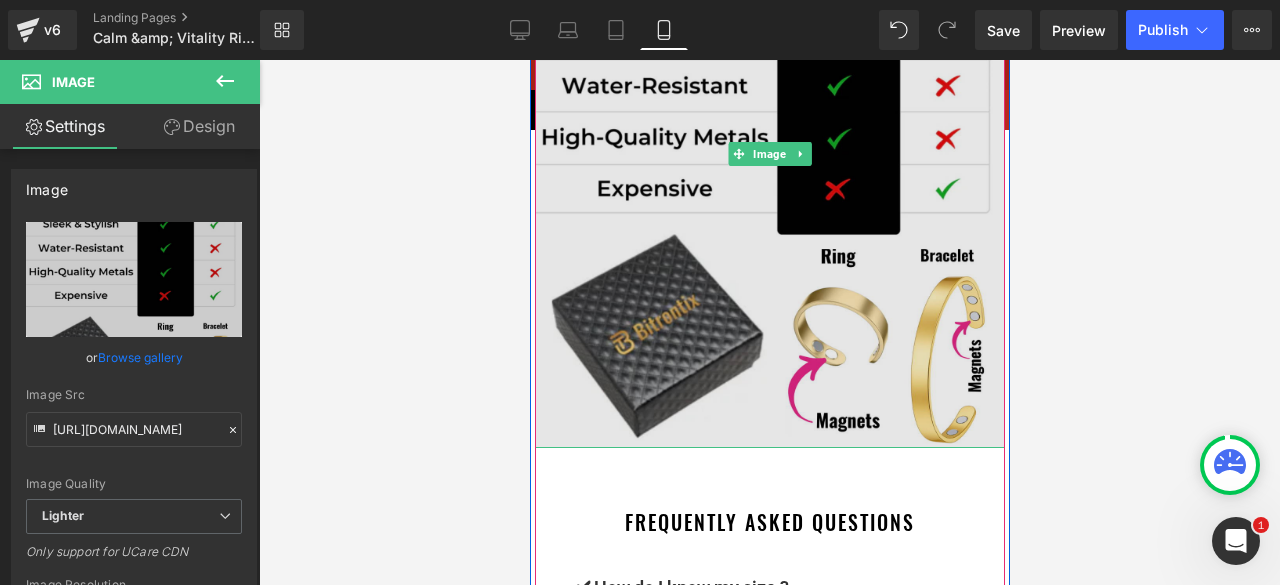 scroll, scrollTop: 9443, scrollLeft: 0, axis: vertical 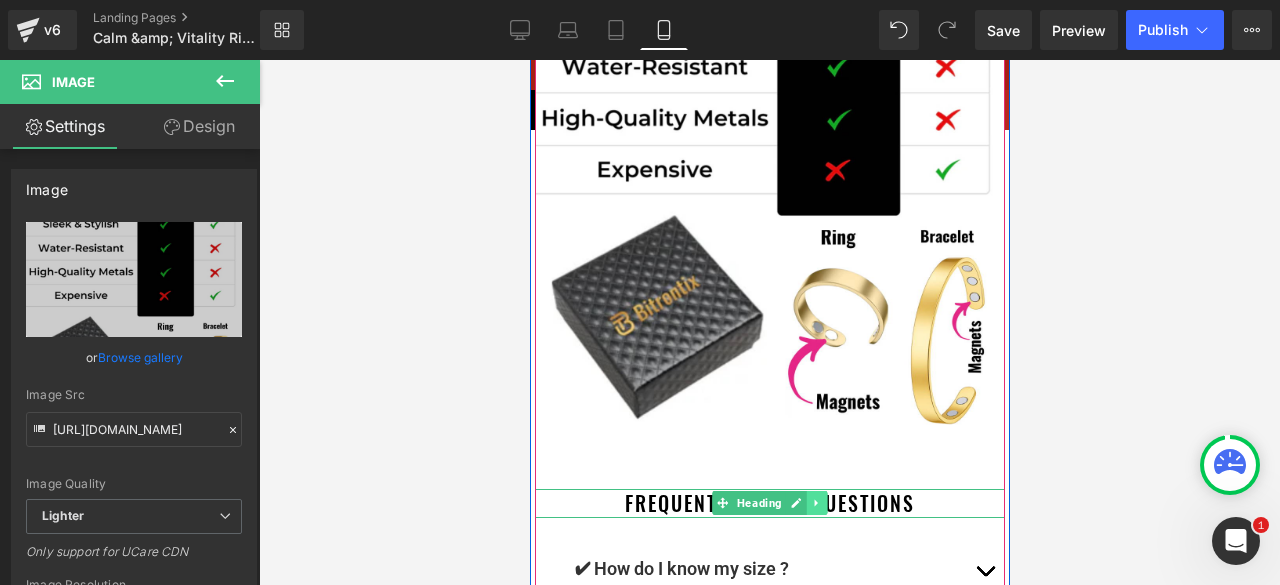 click 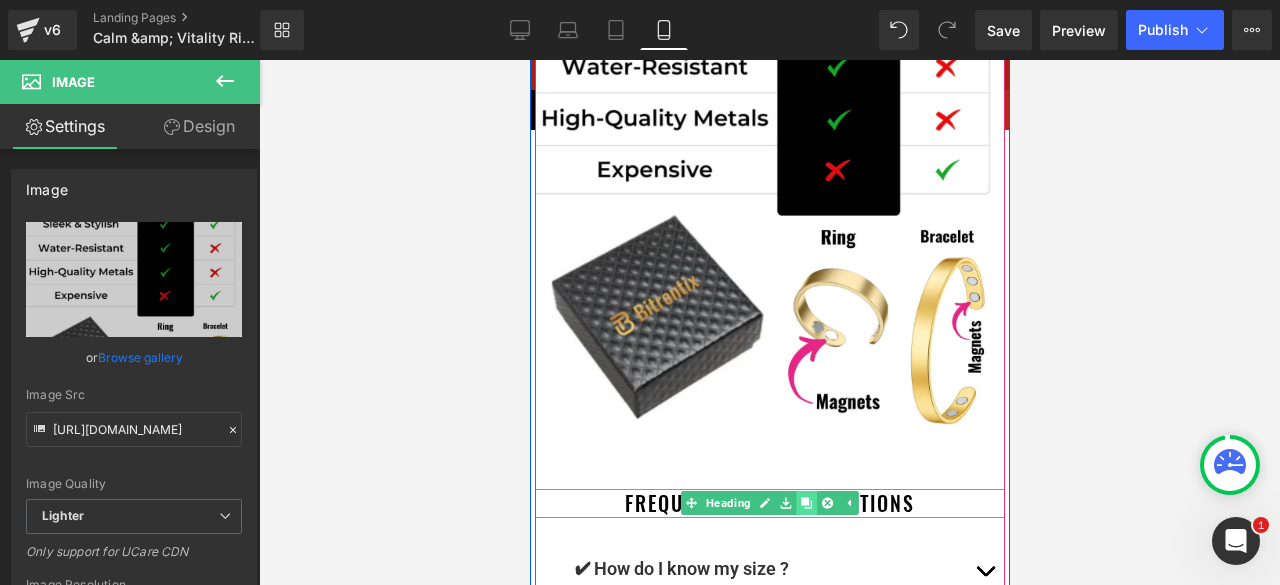 click 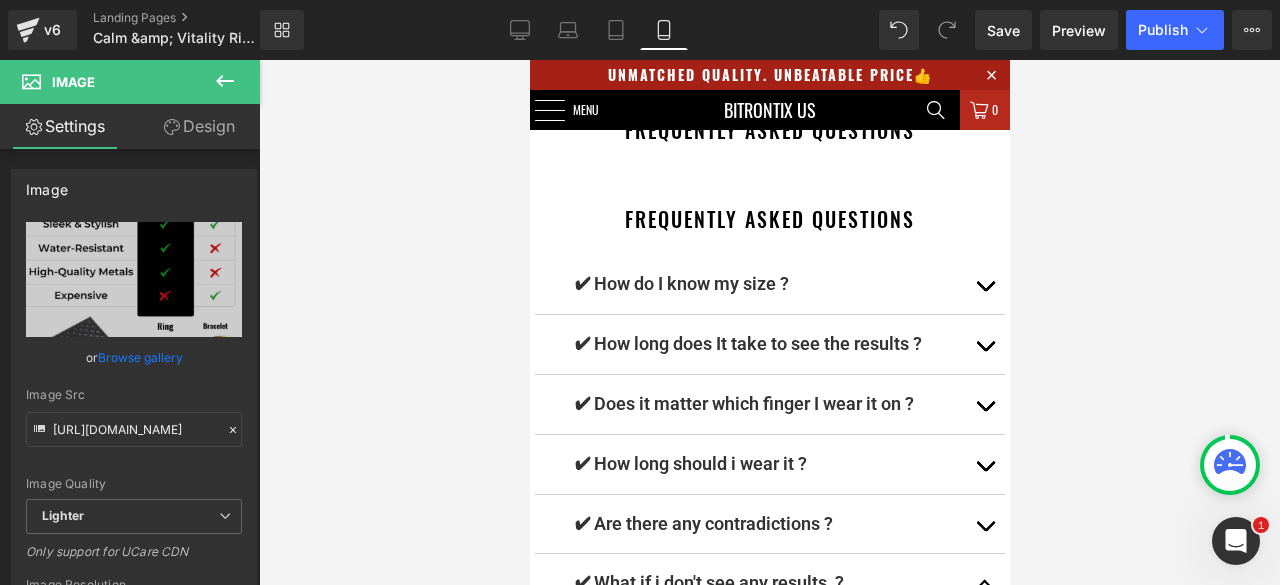 click at bounding box center (769, 322) 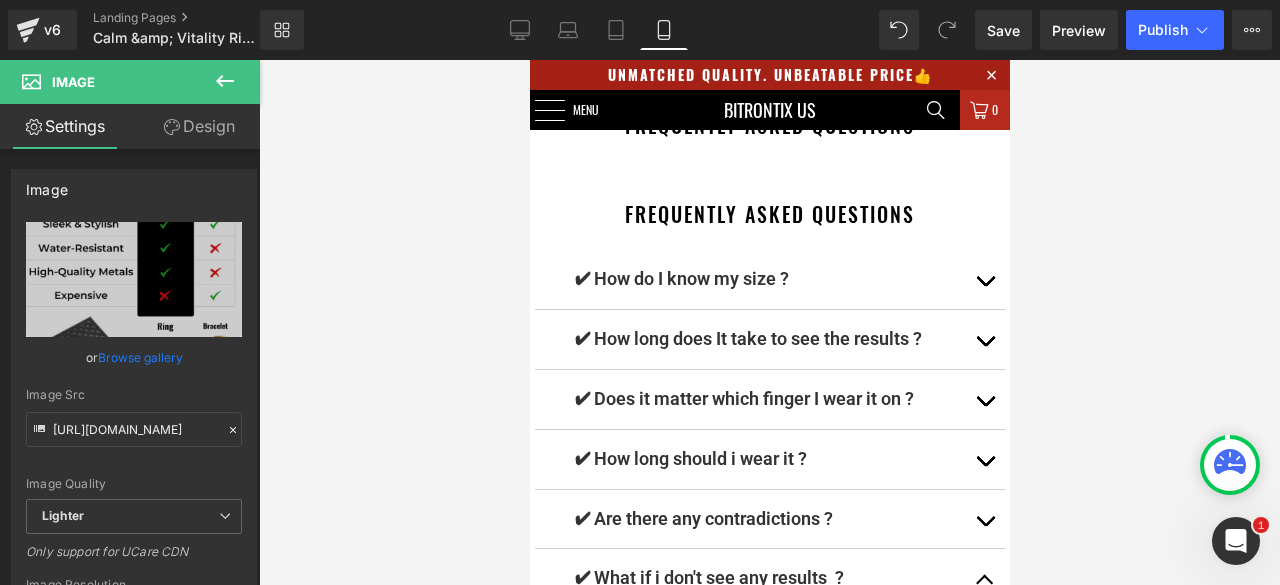 scroll, scrollTop: 9521, scrollLeft: 0, axis: vertical 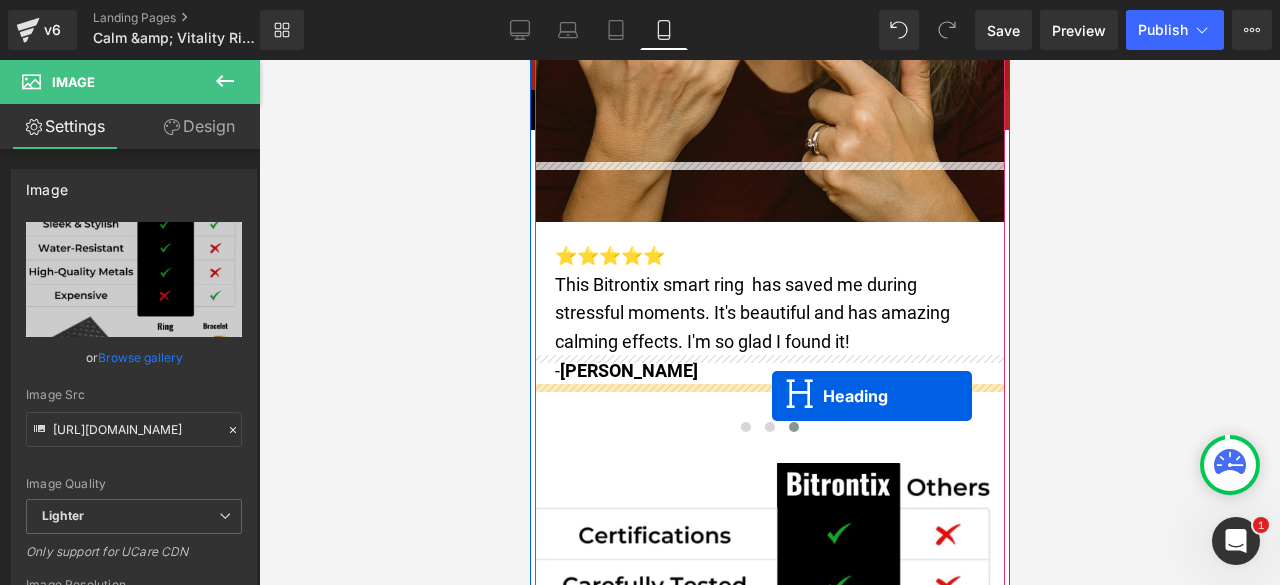 drag, startPoint x: 740, startPoint y: 362, endPoint x: 771, endPoint y: 396, distance: 46.010868 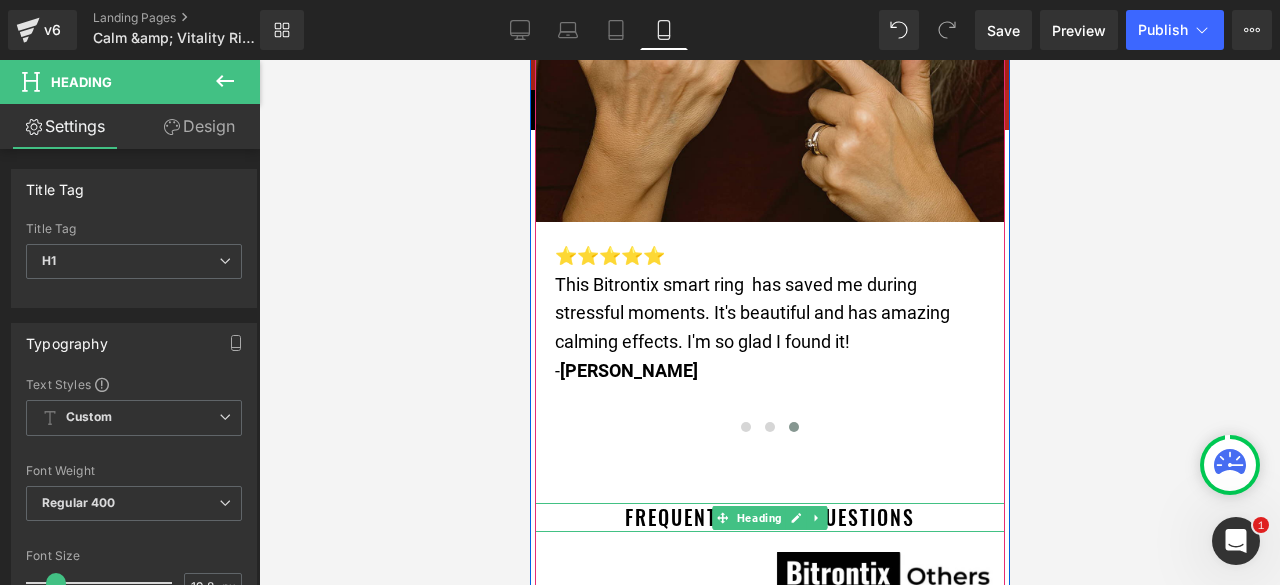 click on "Frequently Asked Questions" at bounding box center [769, 517] 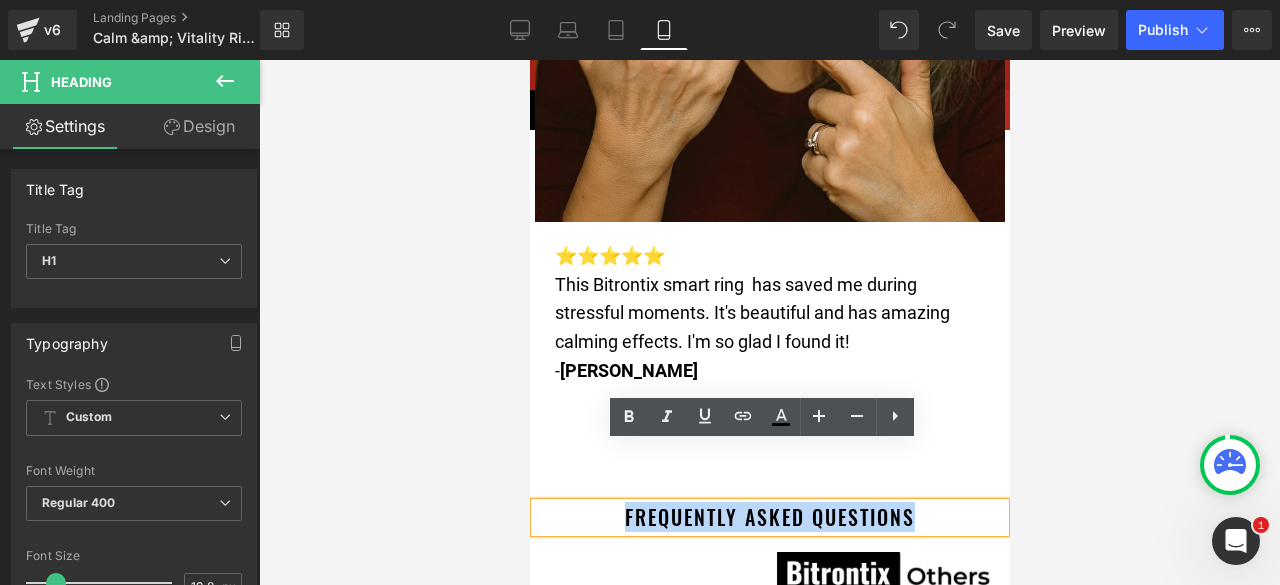 drag, startPoint x: 911, startPoint y: 462, endPoint x: 609, endPoint y: 466, distance: 302.0265 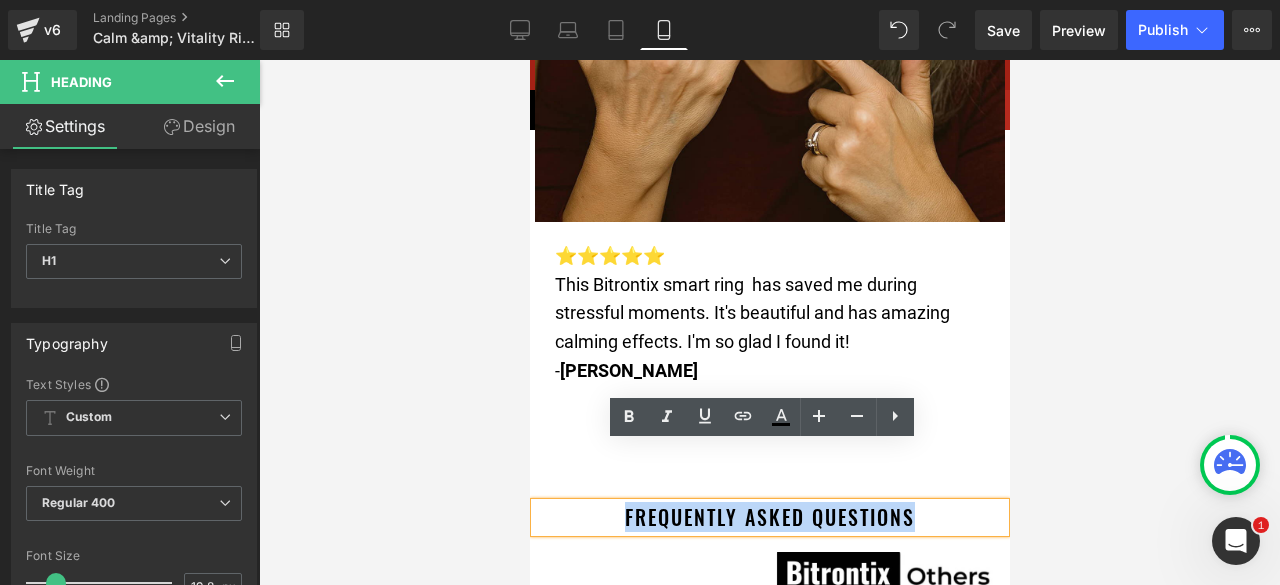 type 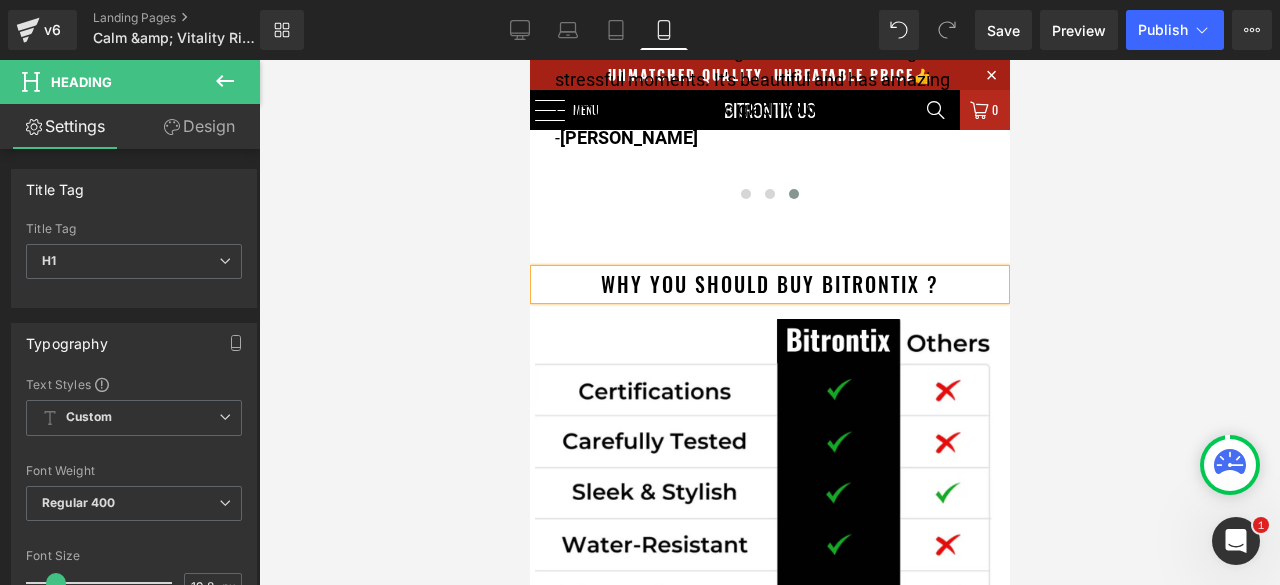 scroll, scrollTop: 9021, scrollLeft: 0, axis: vertical 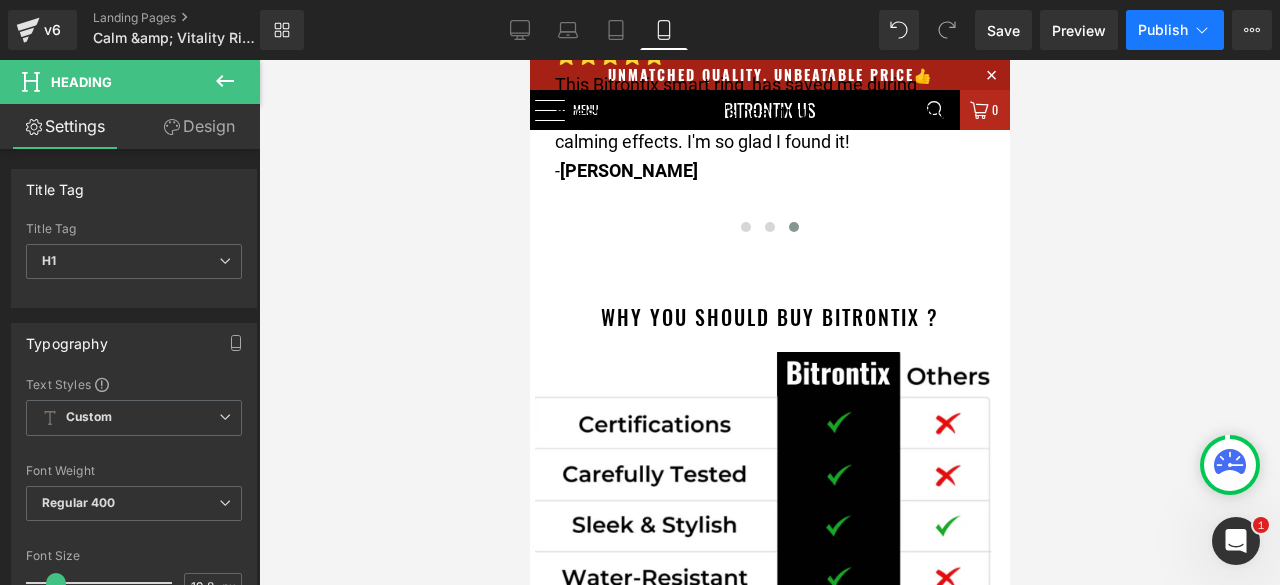 click on "Publish" at bounding box center [1163, 30] 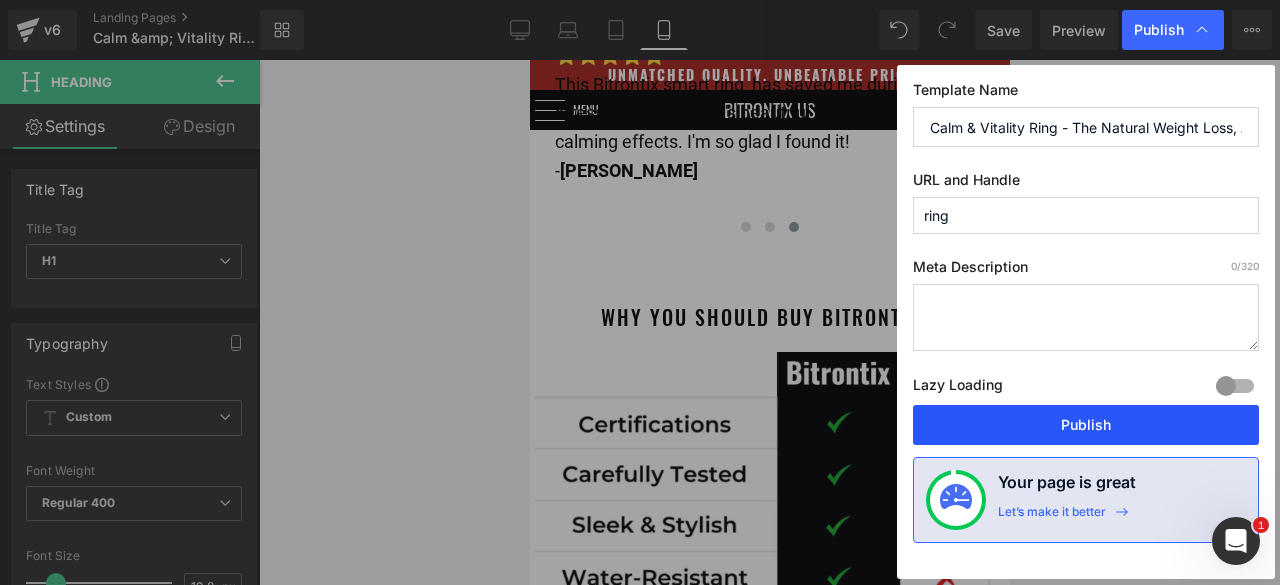 click on "Publish" at bounding box center (1086, 425) 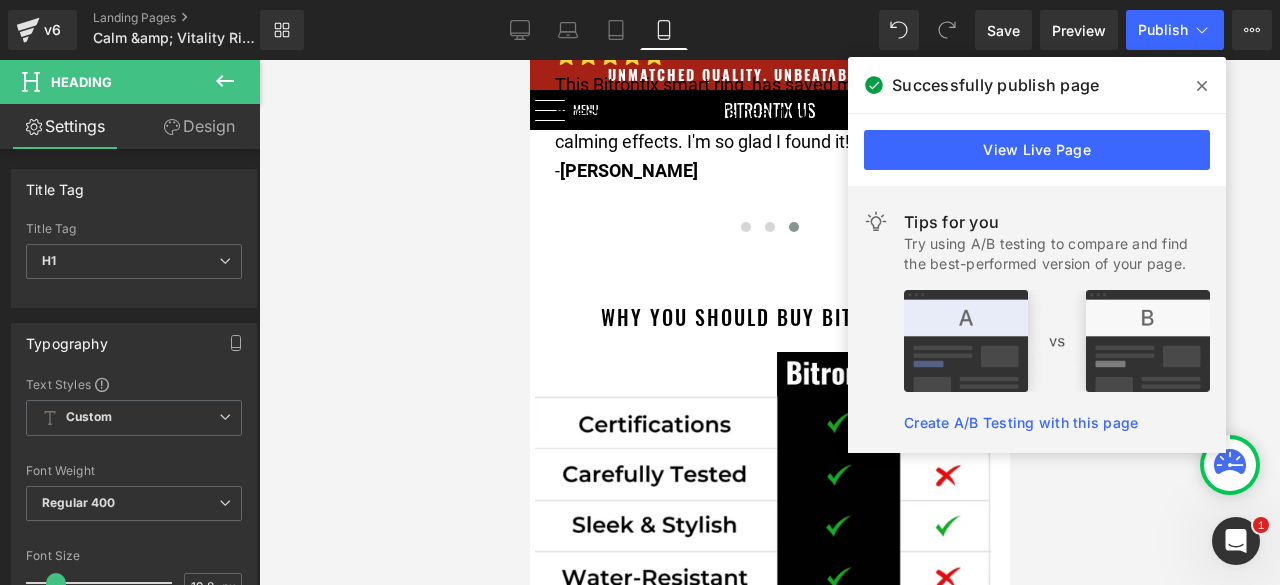 click at bounding box center [1202, 86] 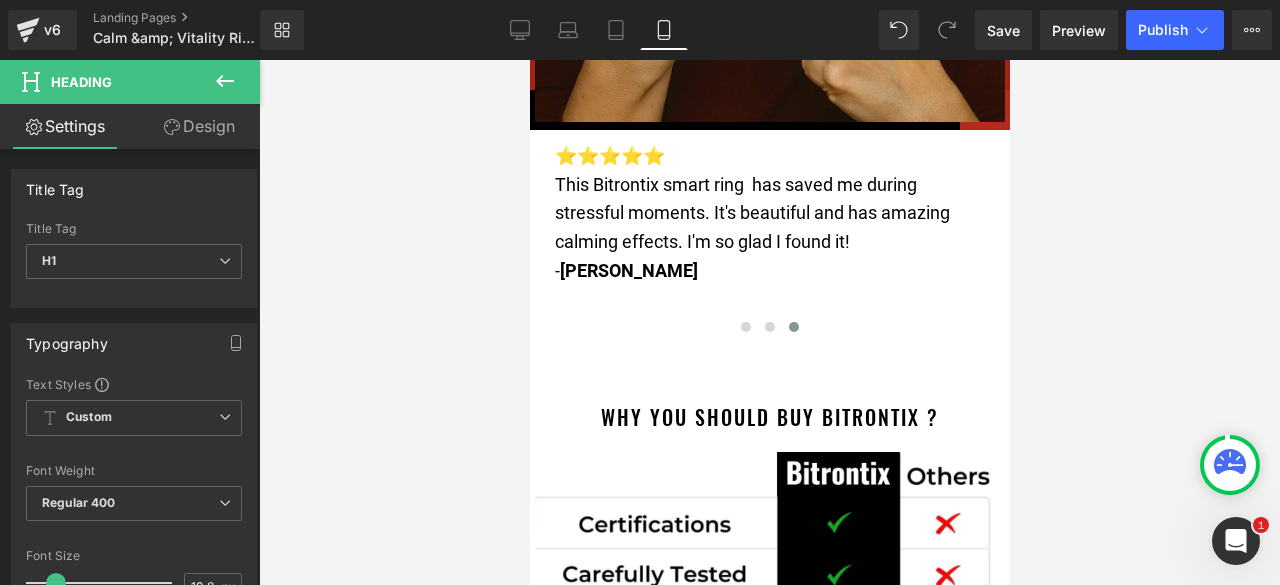 scroll, scrollTop: 8421, scrollLeft: 0, axis: vertical 